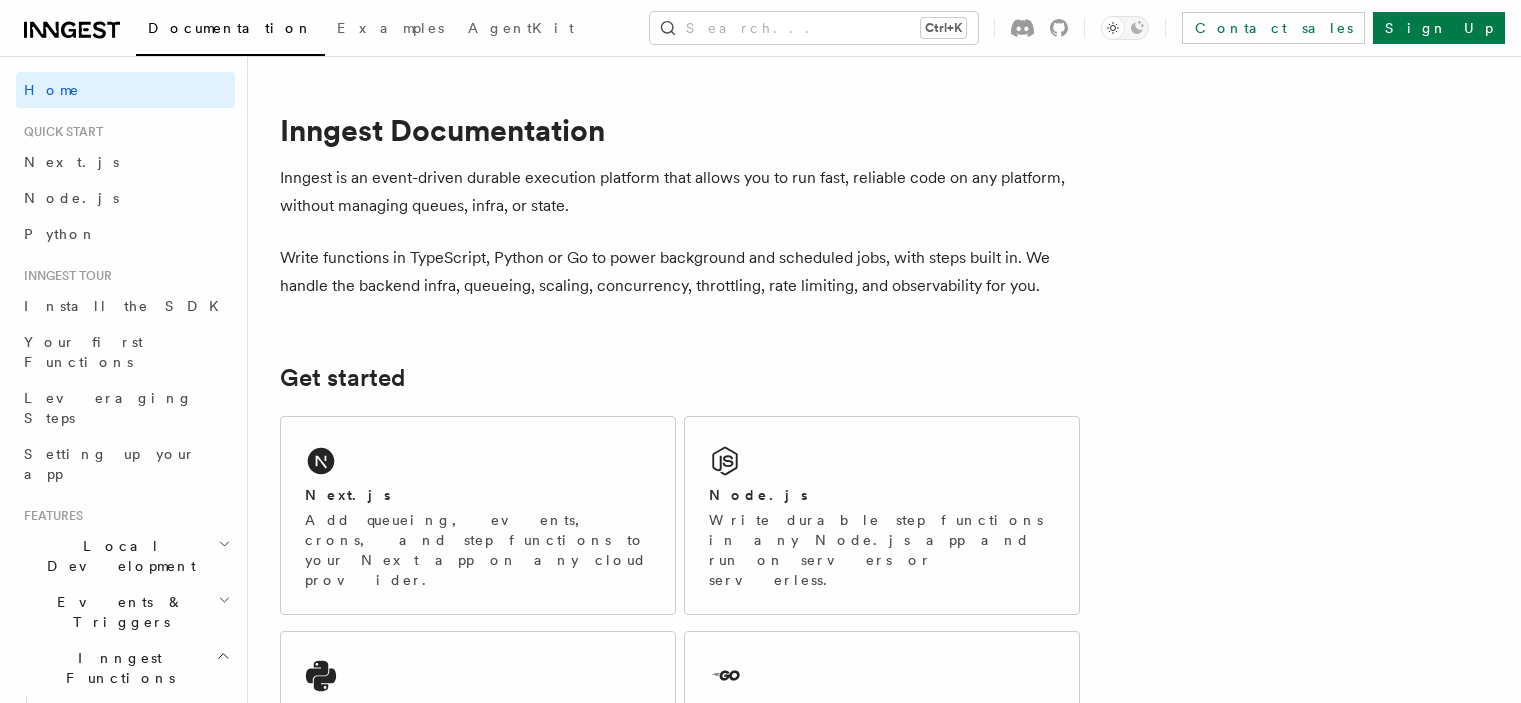 scroll, scrollTop: 0, scrollLeft: 0, axis: both 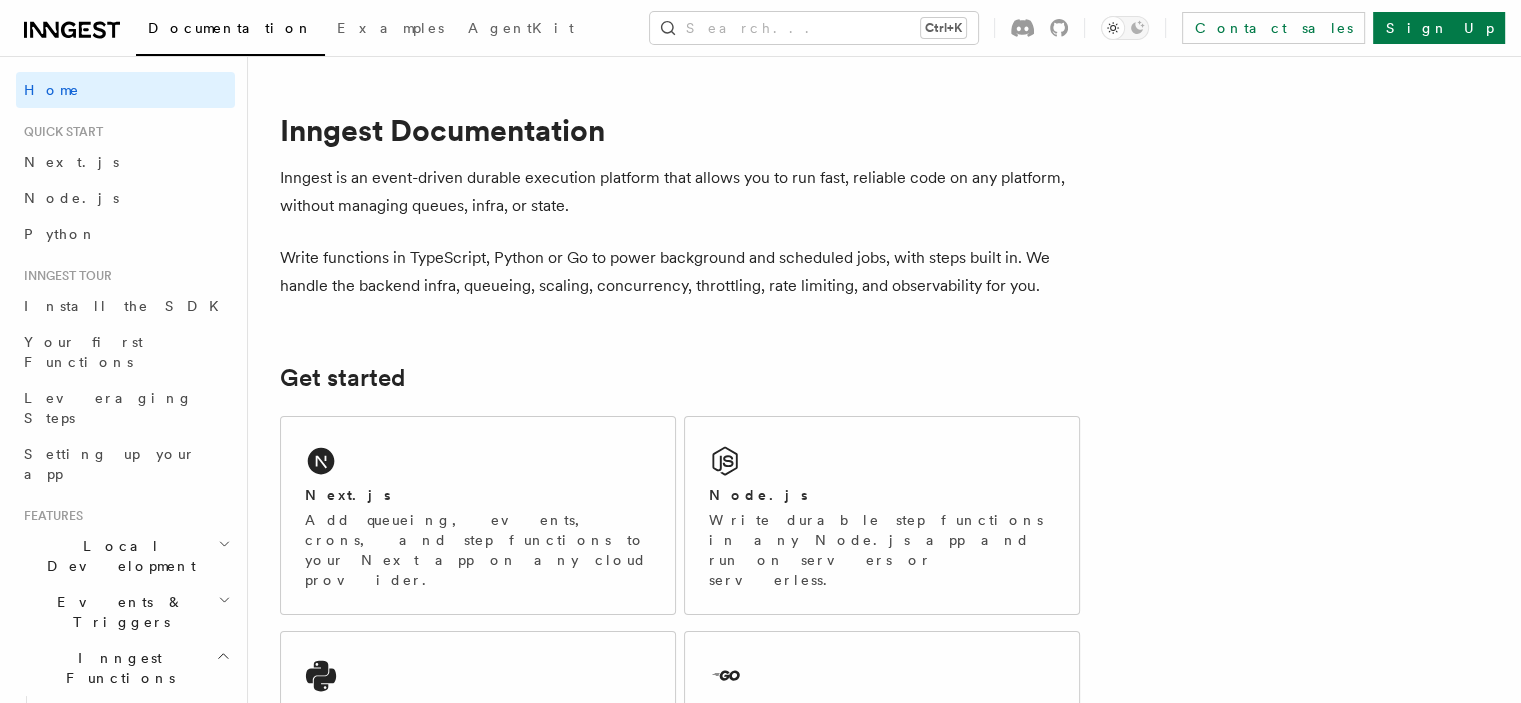 click on "Inngest is an event-driven durable execution platform that allows you to run fast, reliable code on any platform, without managing queues, infra, or state." at bounding box center [680, 192] 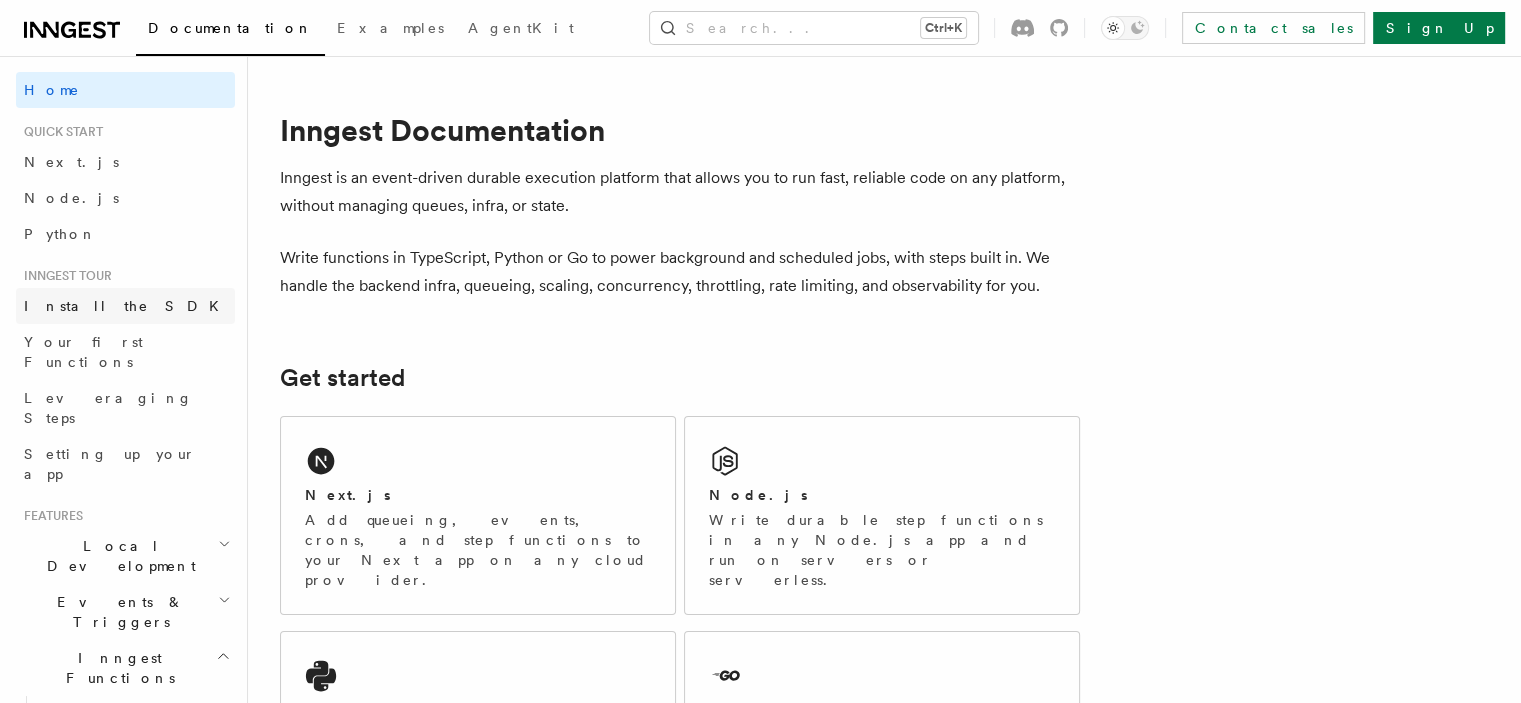 click on "Install the SDK" at bounding box center [127, 306] 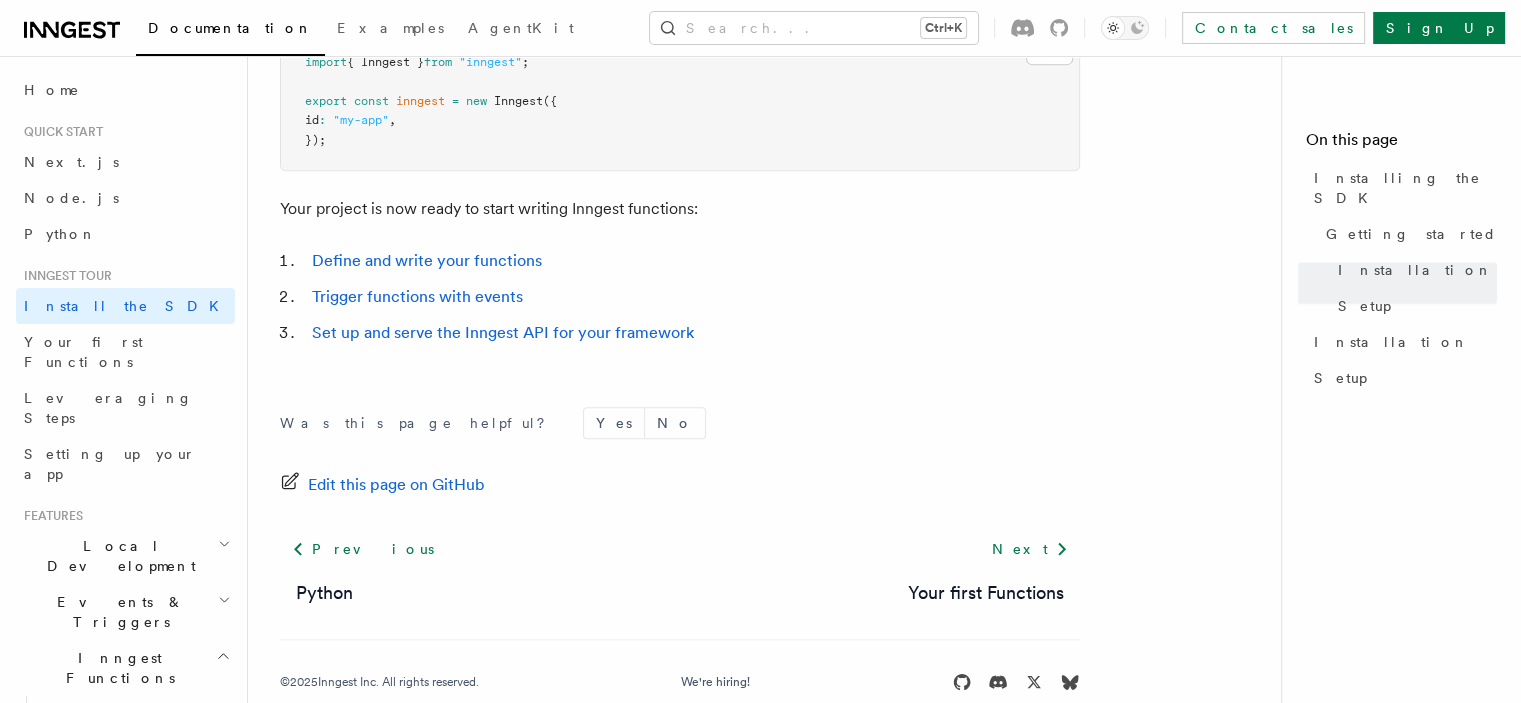 scroll, scrollTop: 927, scrollLeft: 0, axis: vertical 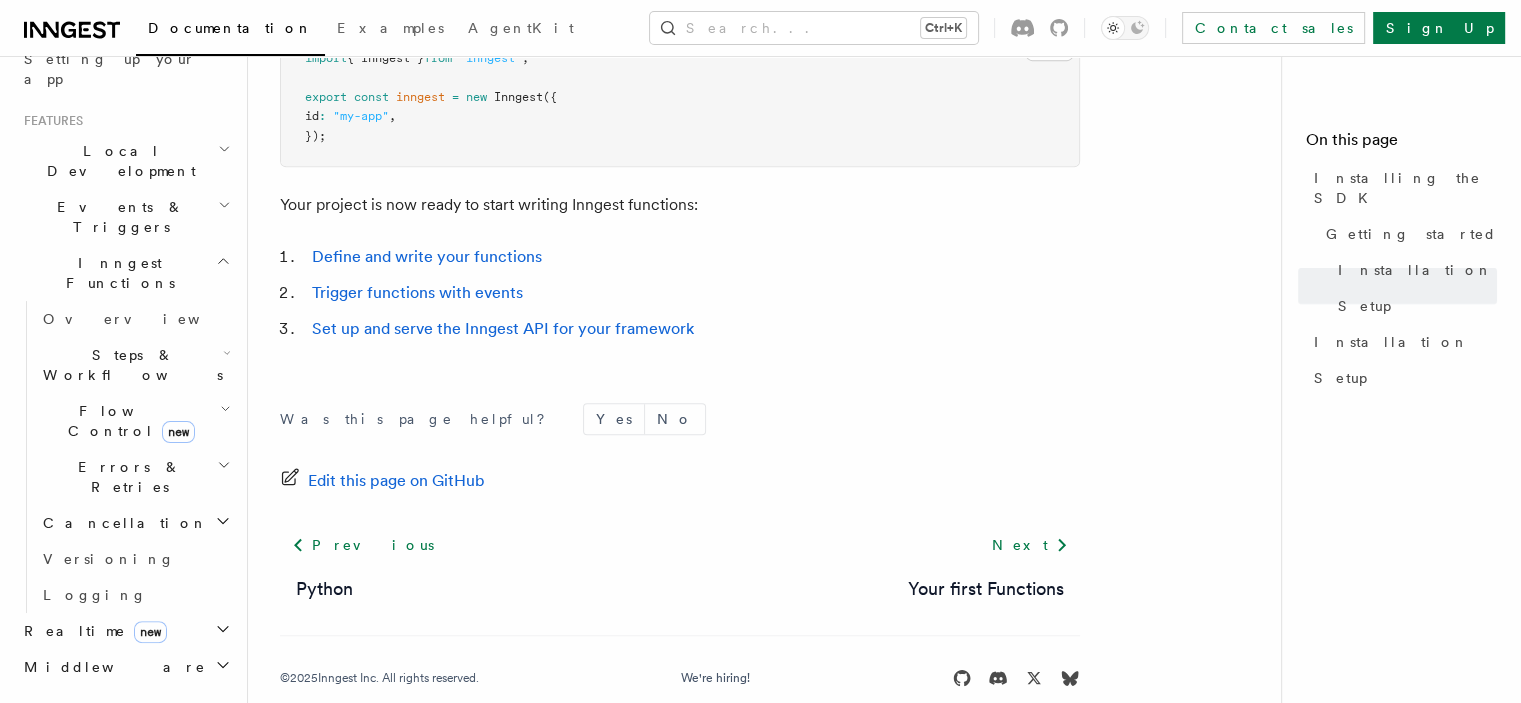 click on "Steps & Workflows" at bounding box center [129, 365] 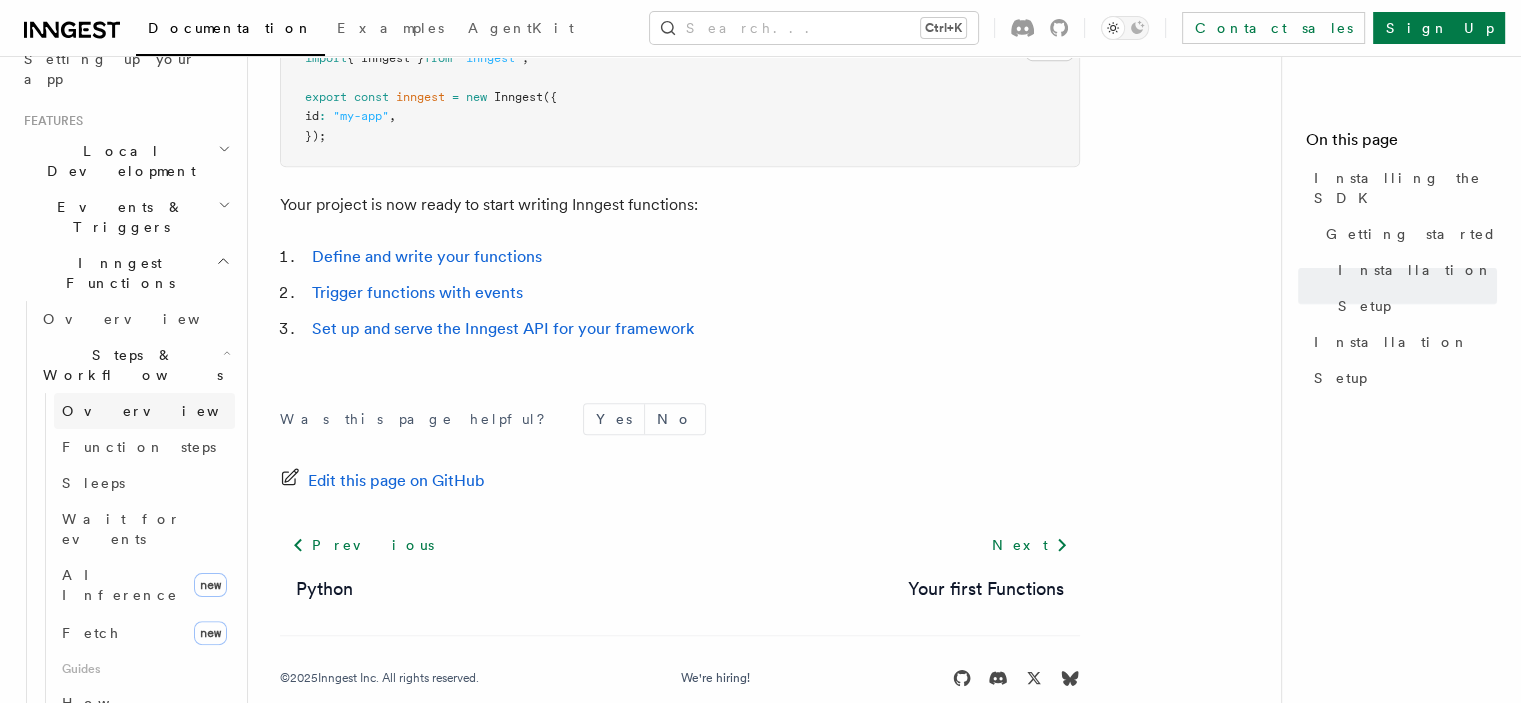 click on "Overview" at bounding box center (165, 411) 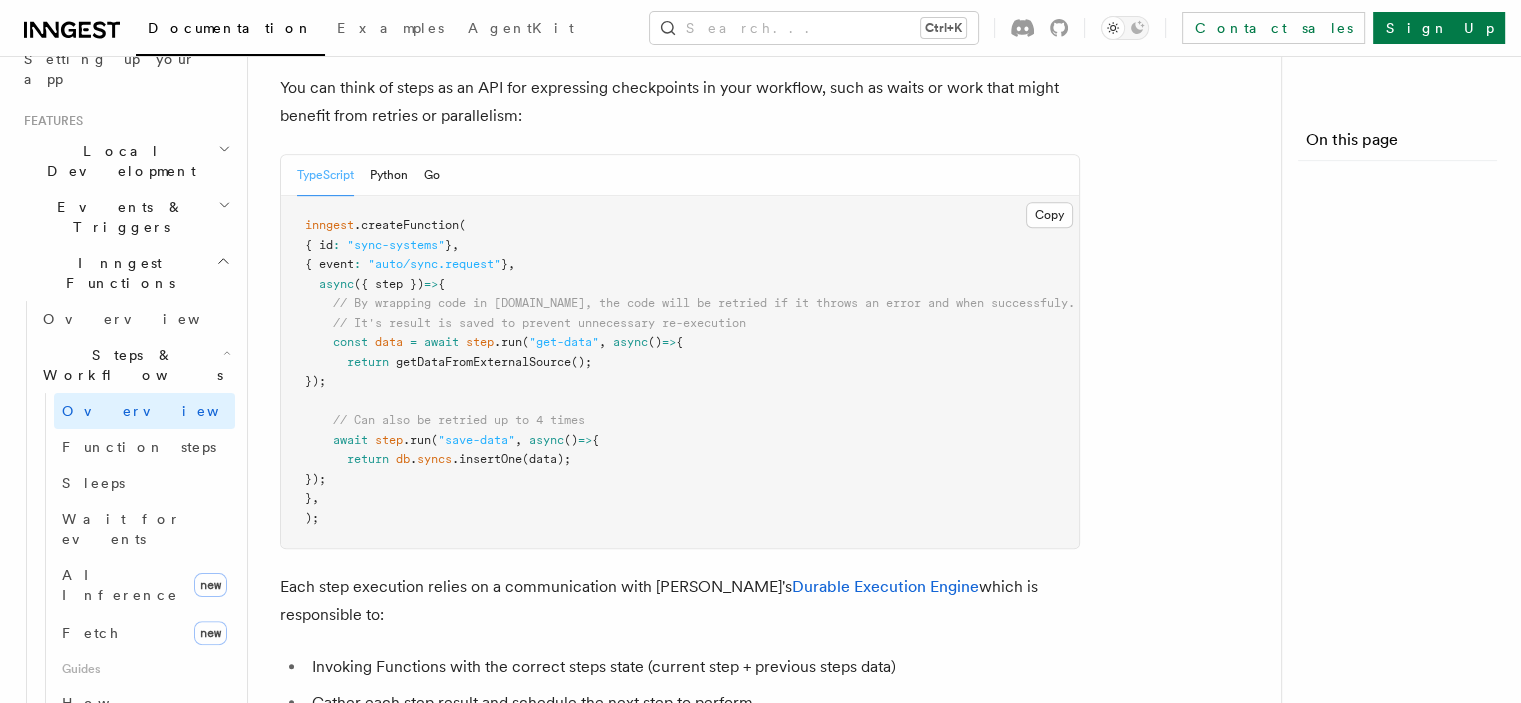 scroll, scrollTop: 0, scrollLeft: 0, axis: both 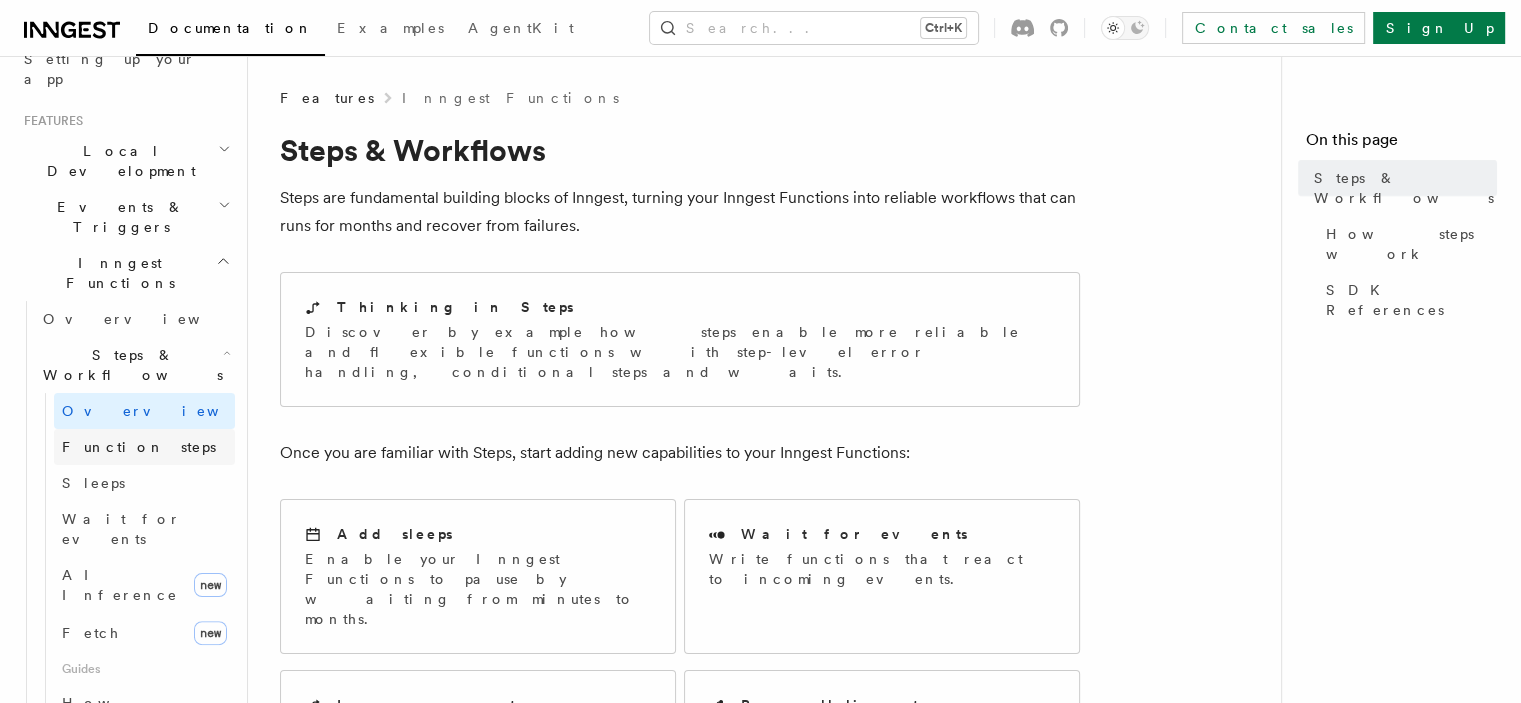click on "Function steps" at bounding box center (139, 447) 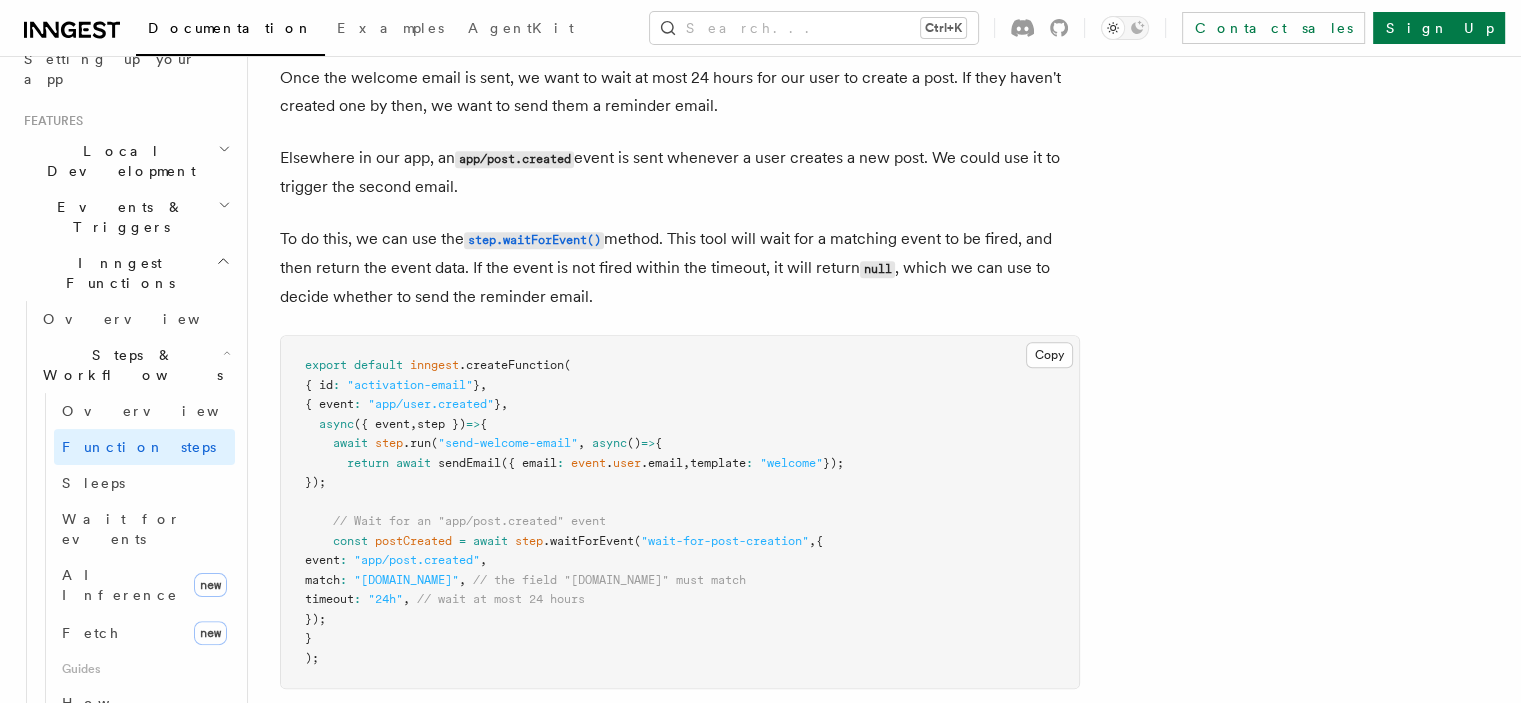 scroll, scrollTop: 1914, scrollLeft: 0, axis: vertical 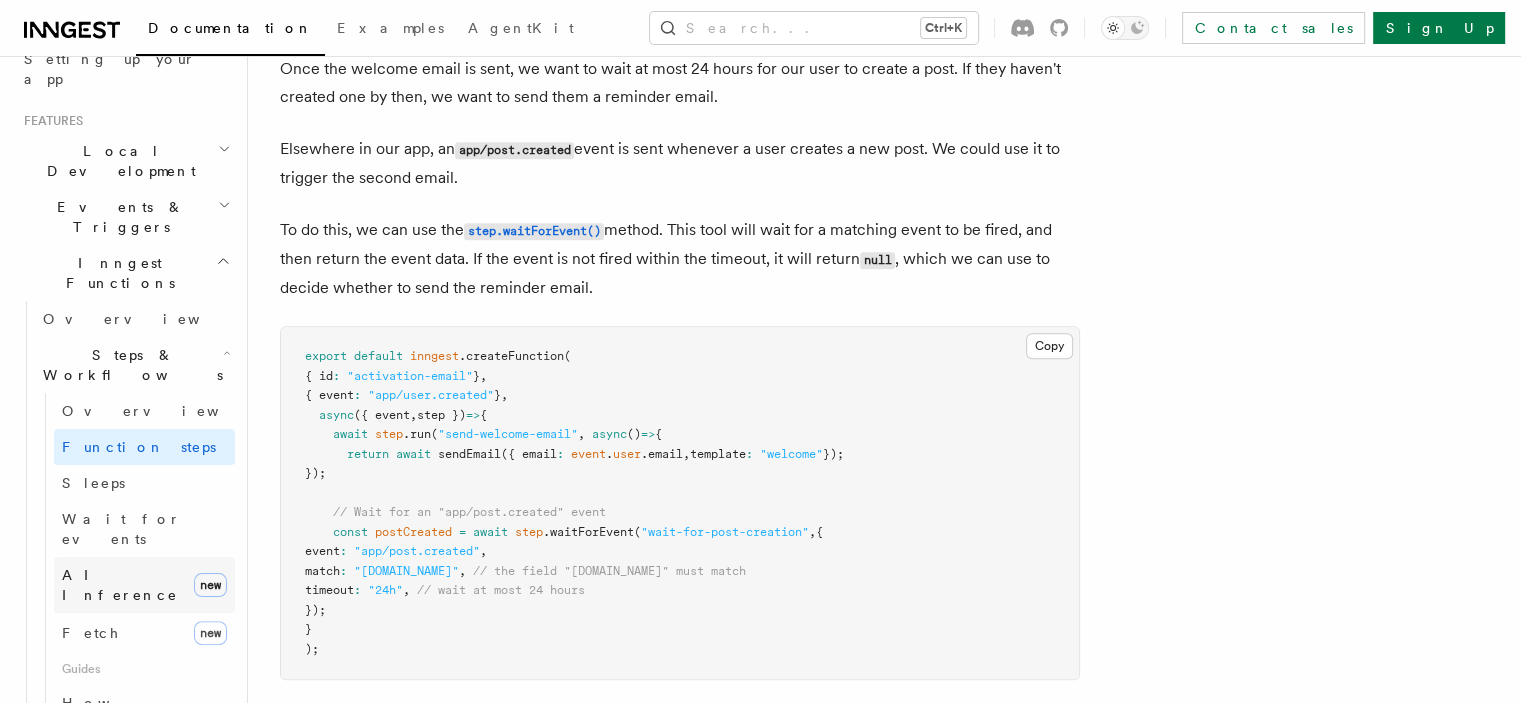 click on "AI Inference" at bounding box center (120, 585) 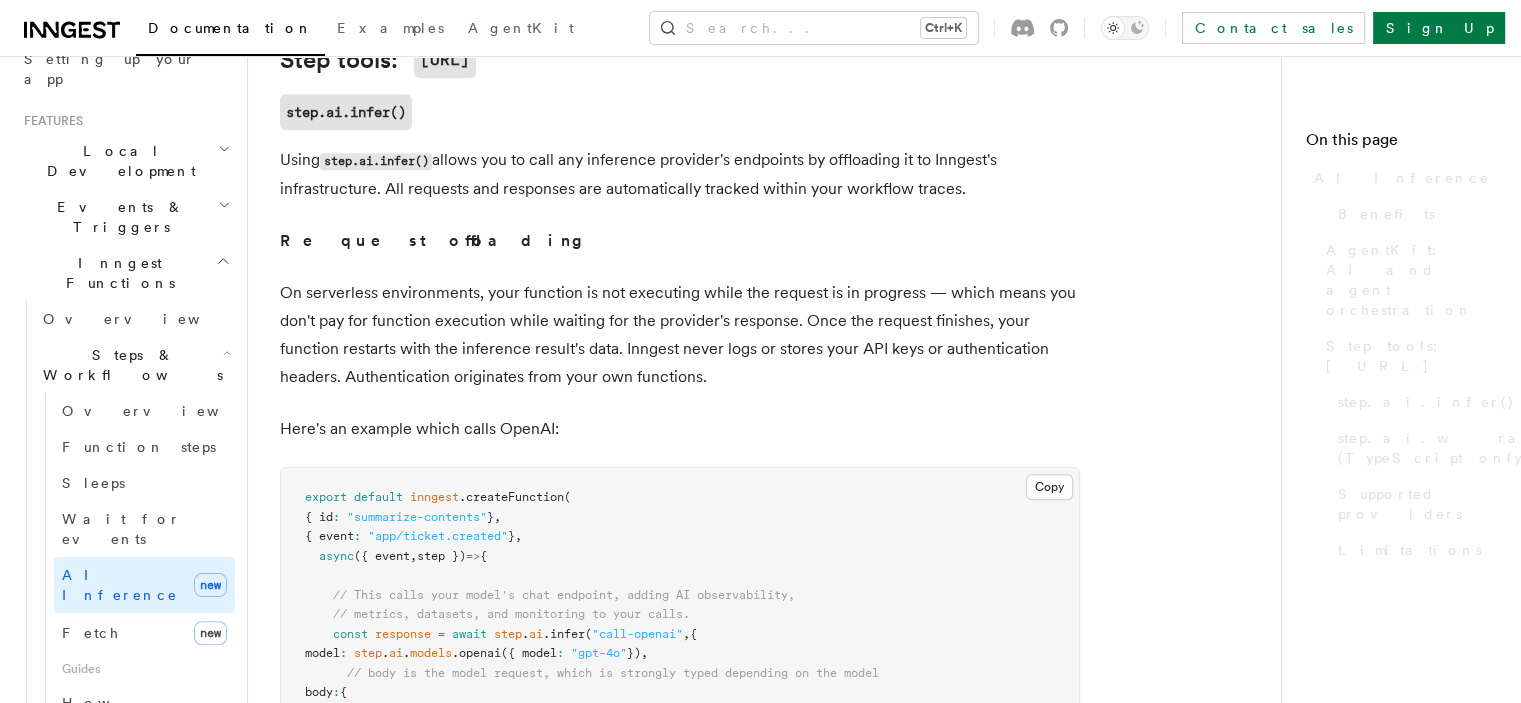 scroll, scrollTop: 0, scrollLeft: 0, axis: both 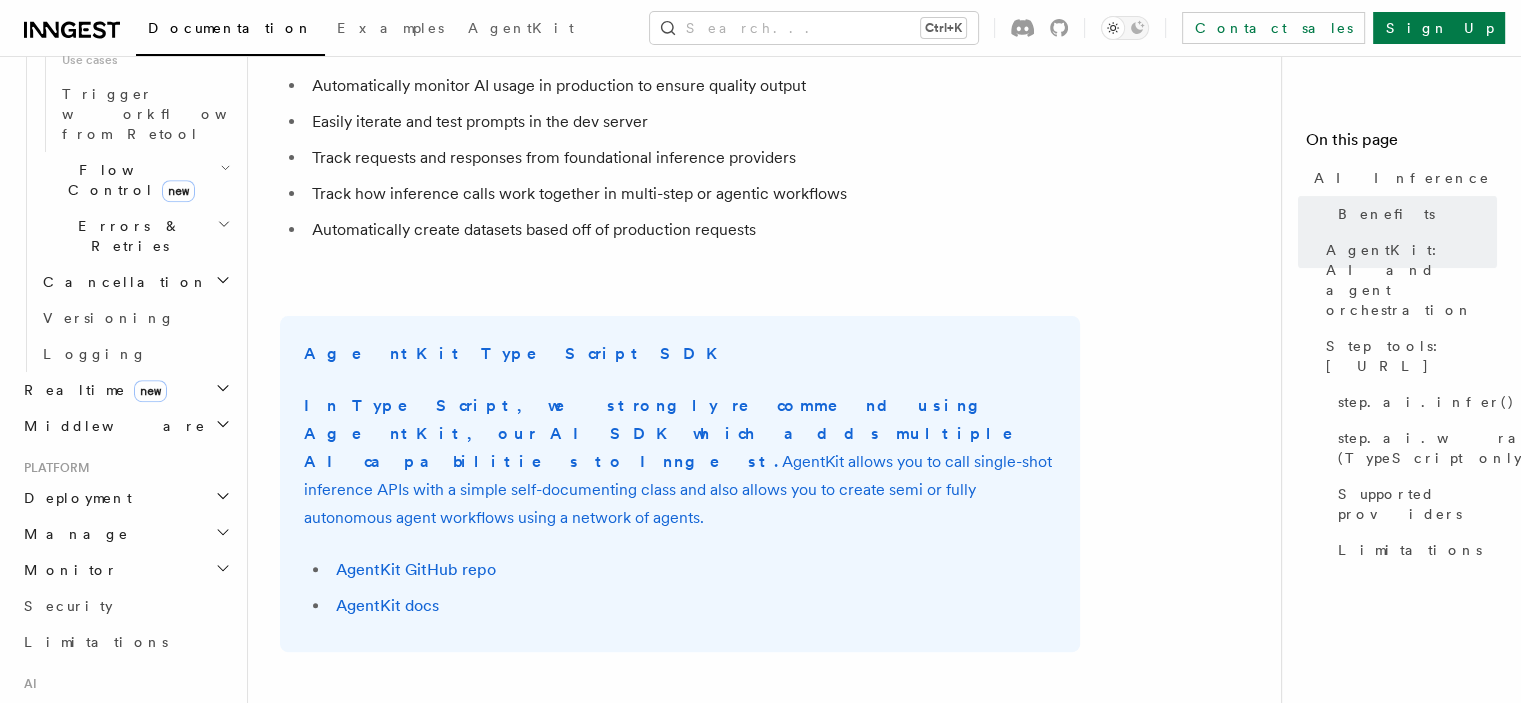 click 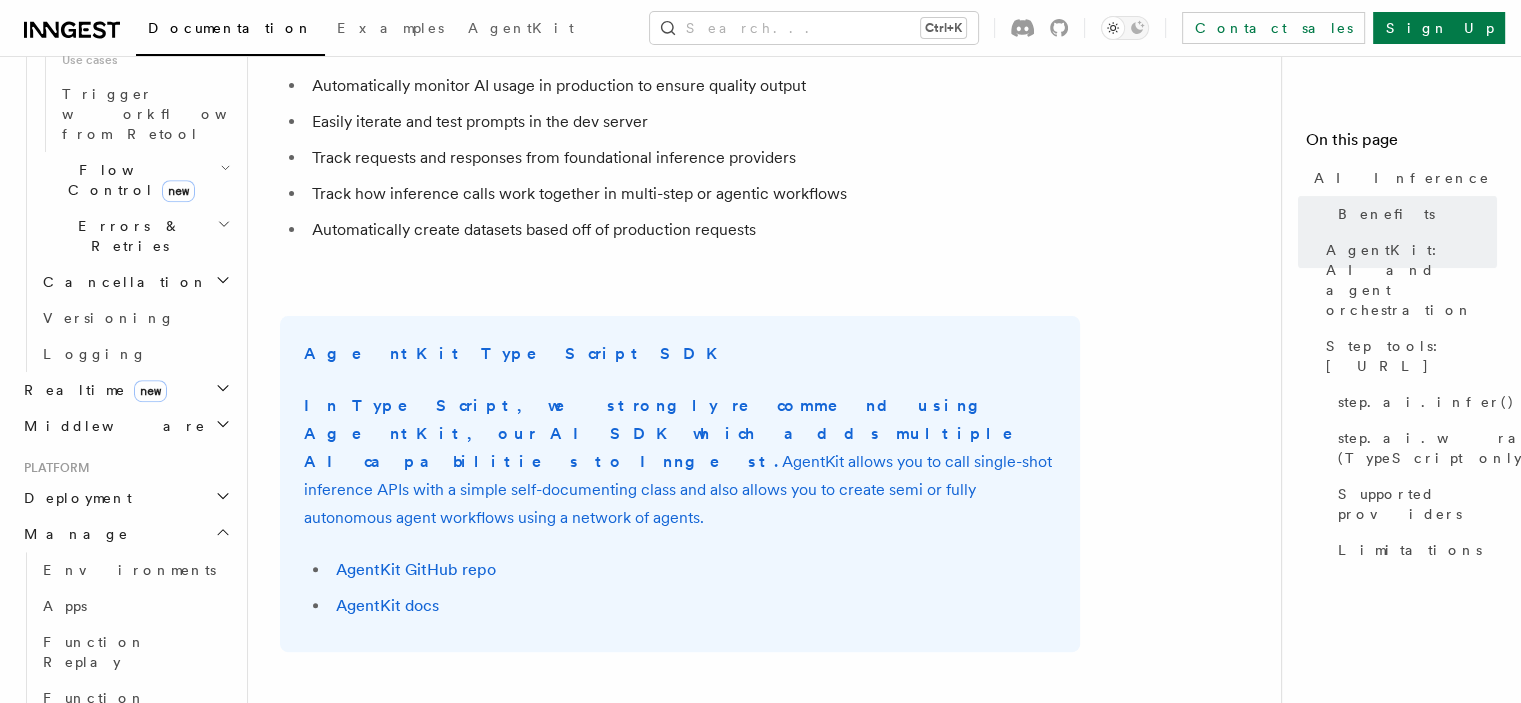 click 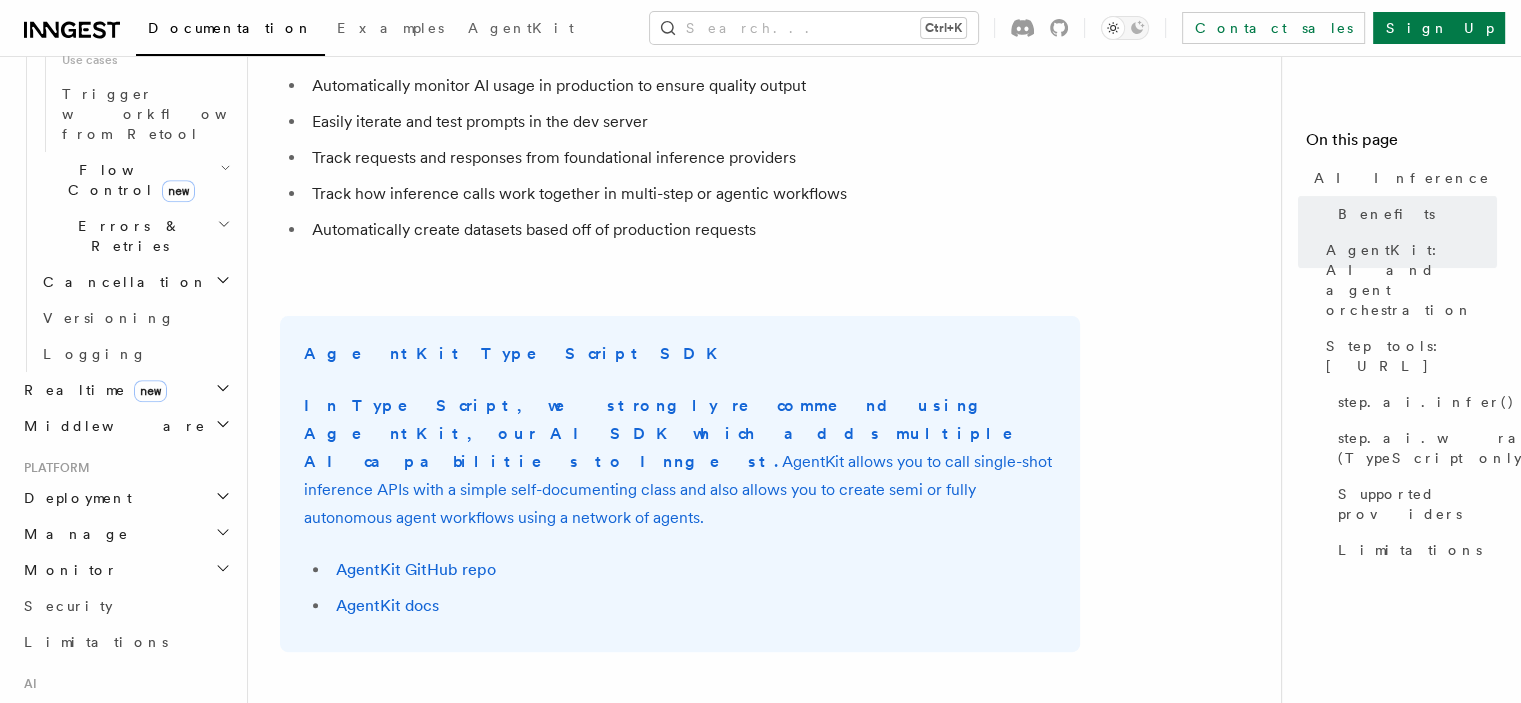 click 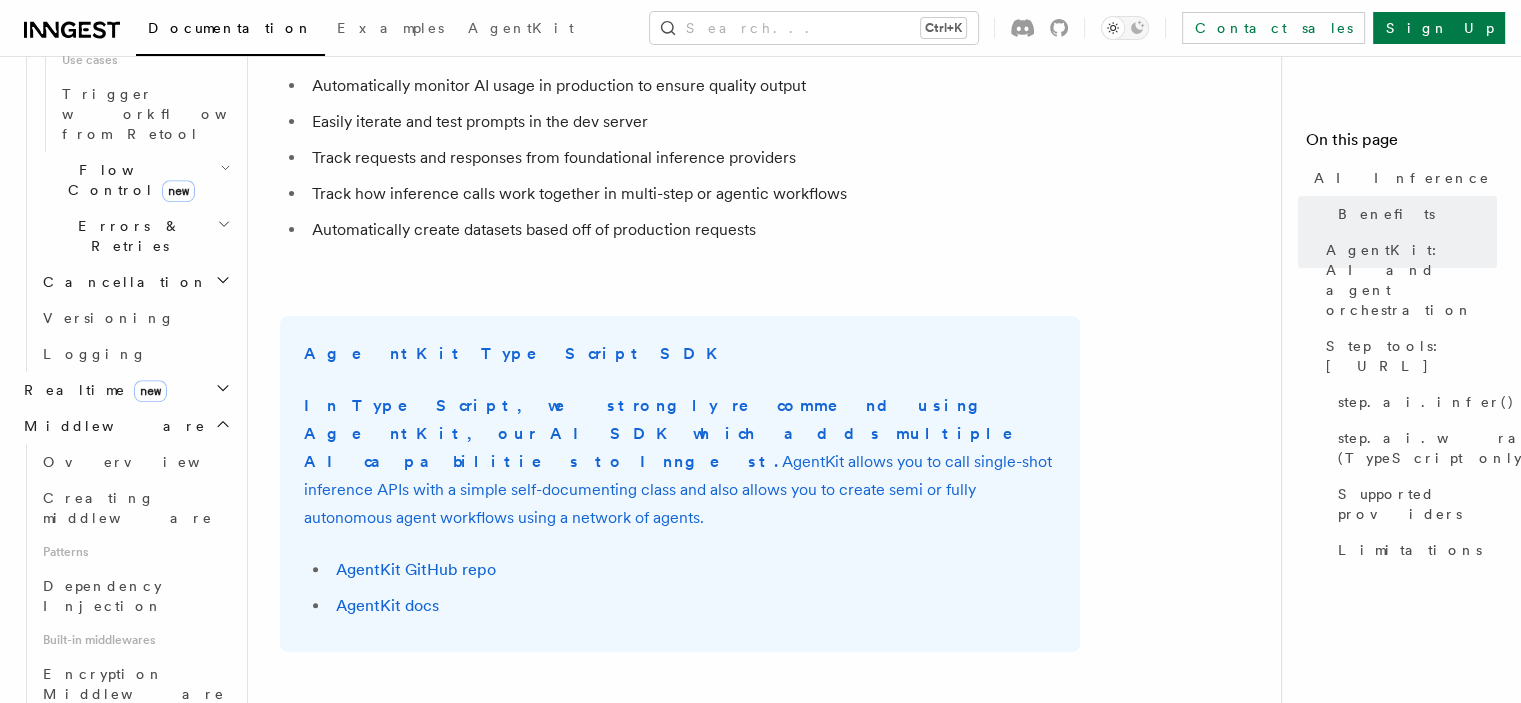 click 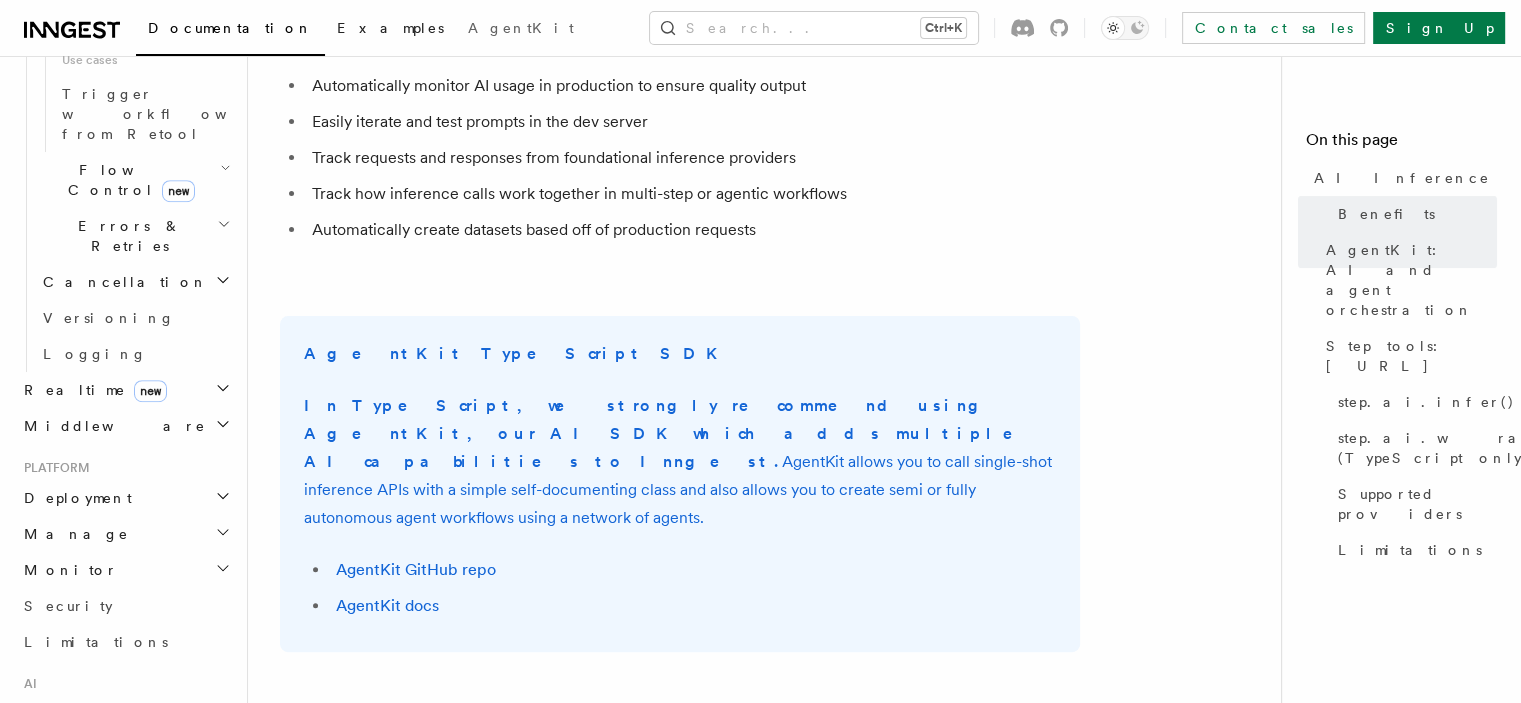 click on "Examples" at bounding box center (390, 28) 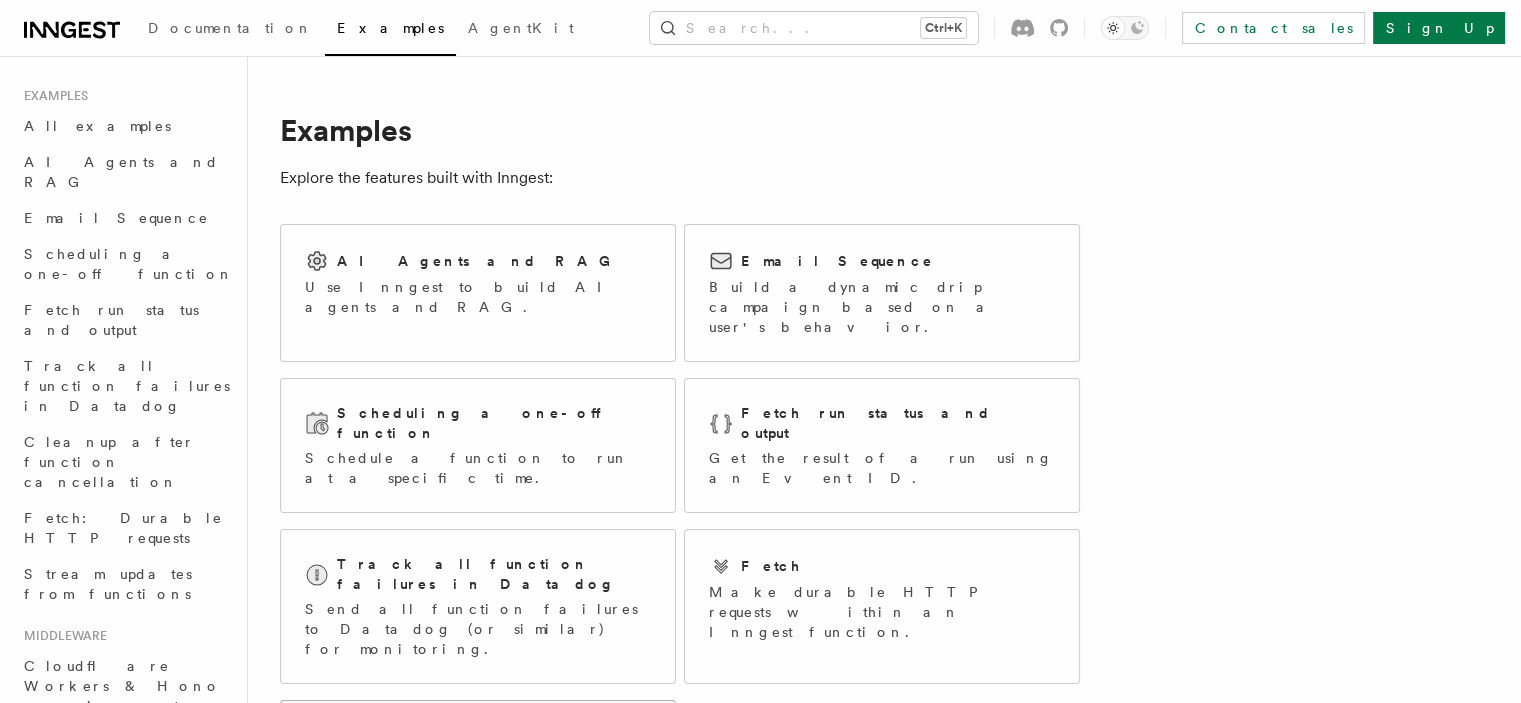 click on "Realtime" at bounding box center [478, 737] 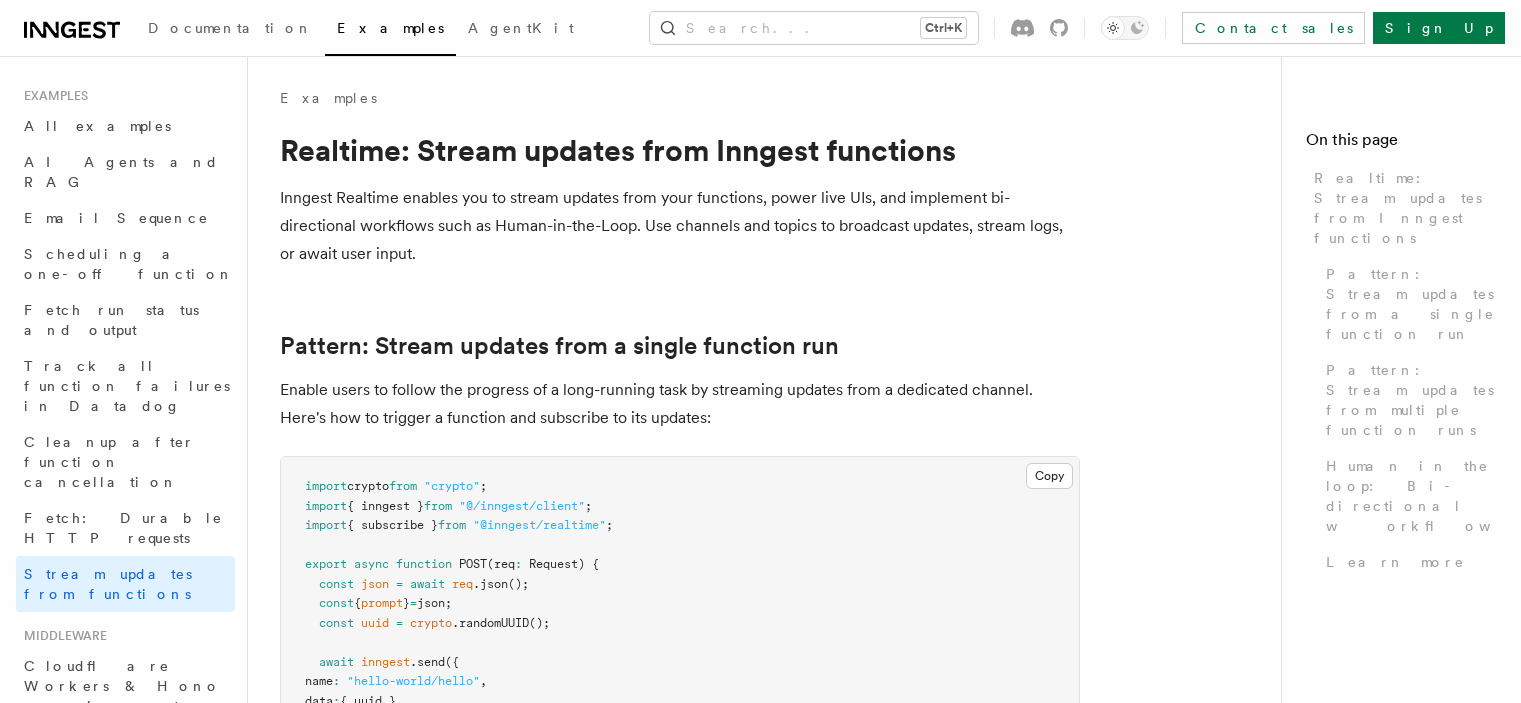 scroll, scrollTop: 0, scrollLeft: 0, axis: both 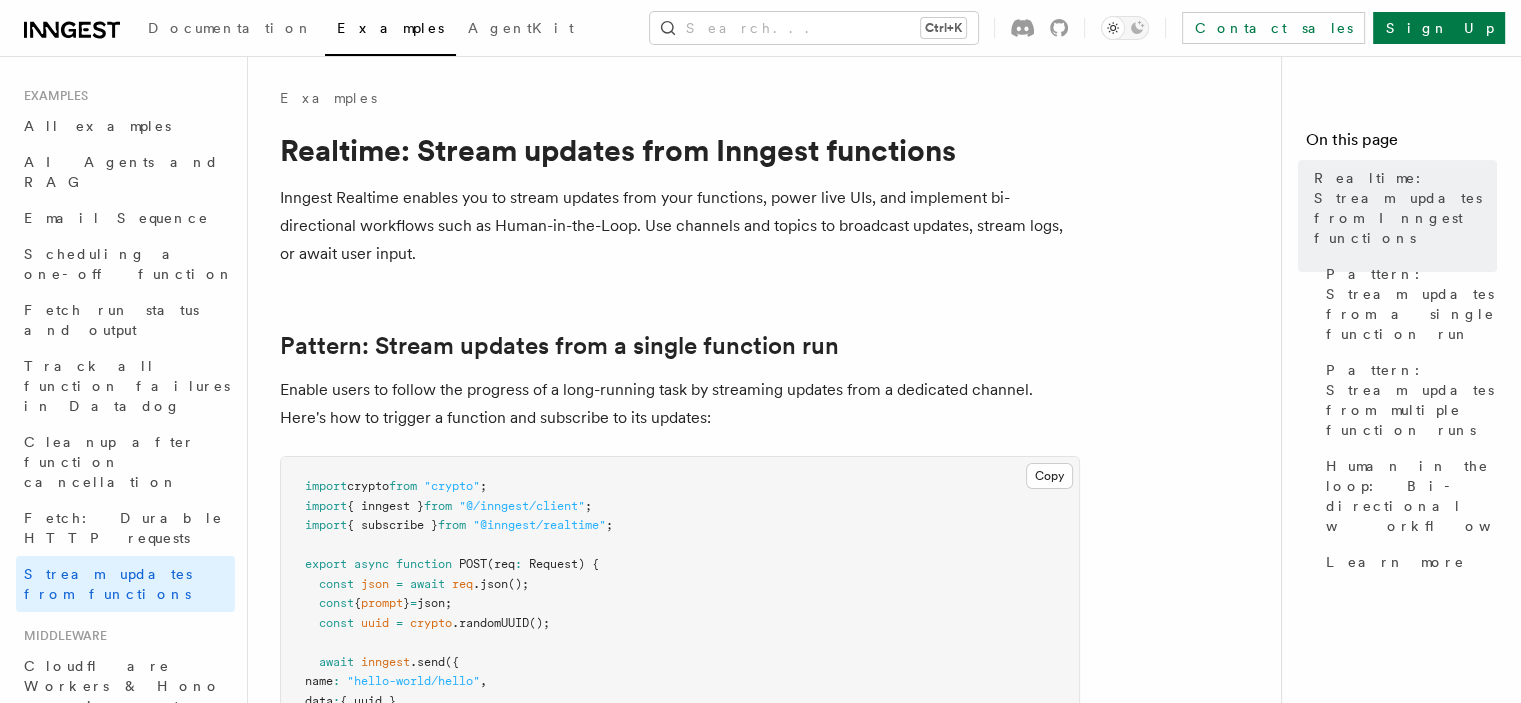 click on "import  crypto  from   "crypto" ;
import  { inngest }  from   "@/inngest/client" ;
import  { subscribe }  from   "@inngest/realtime" ;
export   async   function   POST (req :   Request ) {
const   json   =   await   req .json ();
const  {  prompt  }  =  json;
const   uuid   =   crypto .randomUUID ();
await   inngest .send ({
name :   "hello-world/hello" ,
data :  { uuid } ,
});
const   stream   =   await   subscribe (inngest ,  {
channel :   `hello-world. ${ uuid } ` ,
topics :  [ "logs" ] ,
});
return   new   Response ( stream .getEncodedStream () ,  {
headers :  {
"Content-Type" :   "text/event-stream" ,
"Cache-Control" :   "no-cache" ,
Connection :   "keep-alive" ,
} ,
});
}" at bounding box center (680, 740) 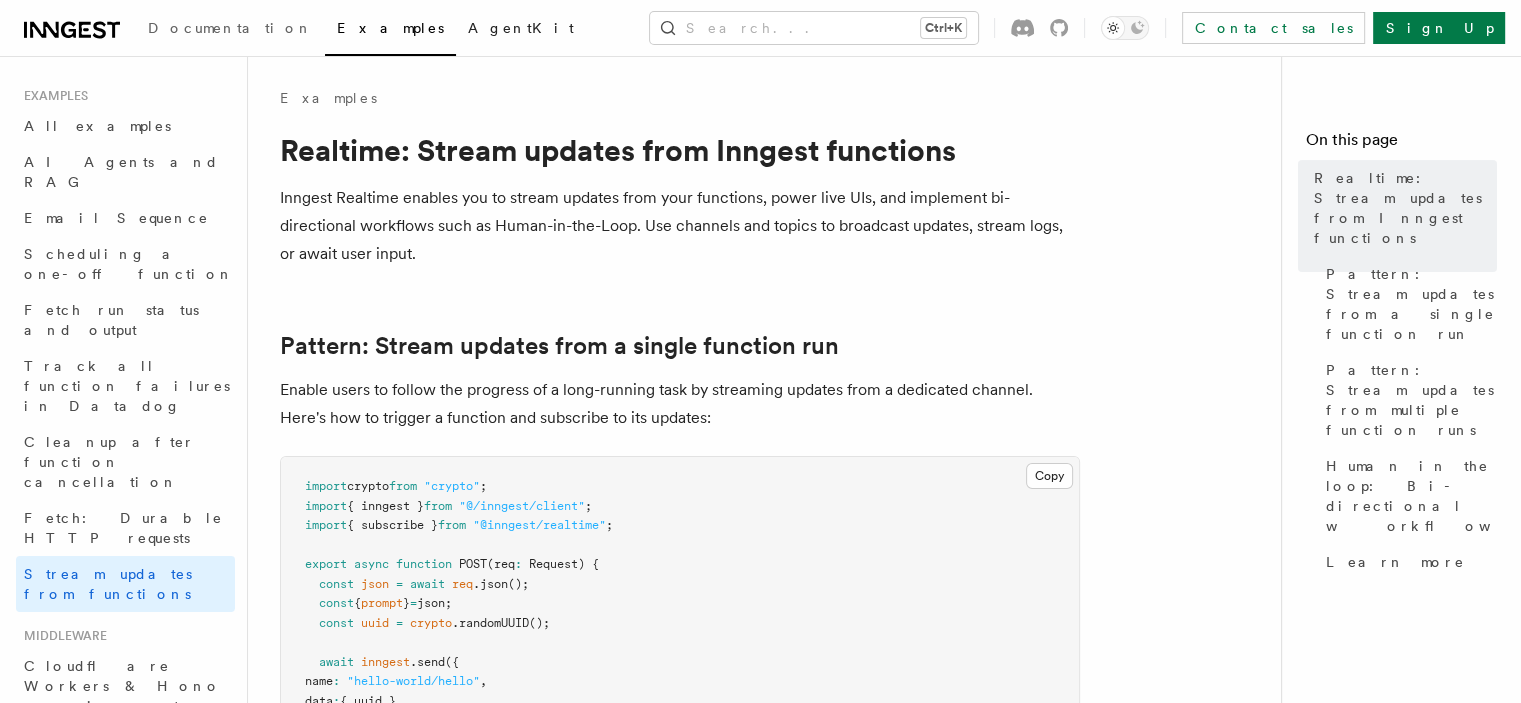 click on "AgentKit" at bounding box center (521, 28) 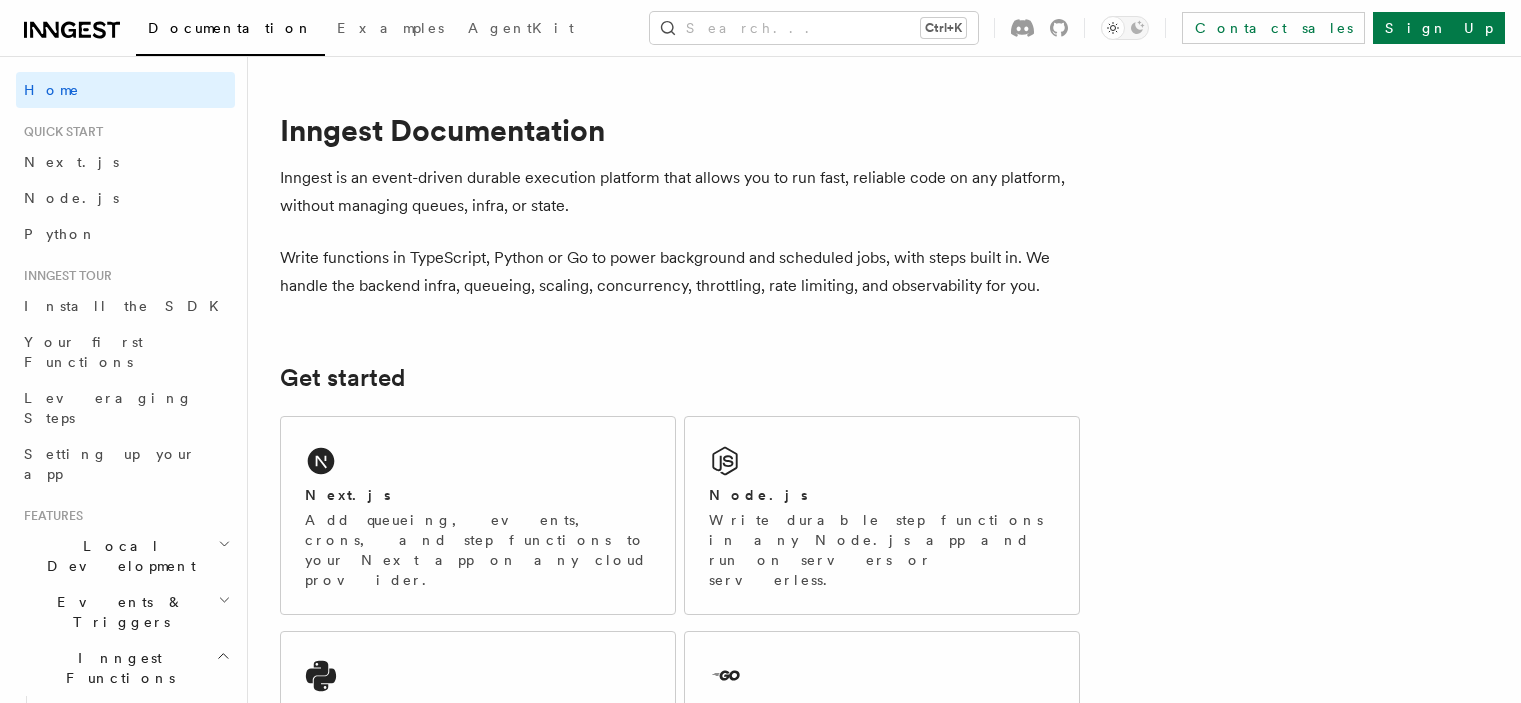 scroll, scrollTop: 0, scrollLeft: 0, axis: both 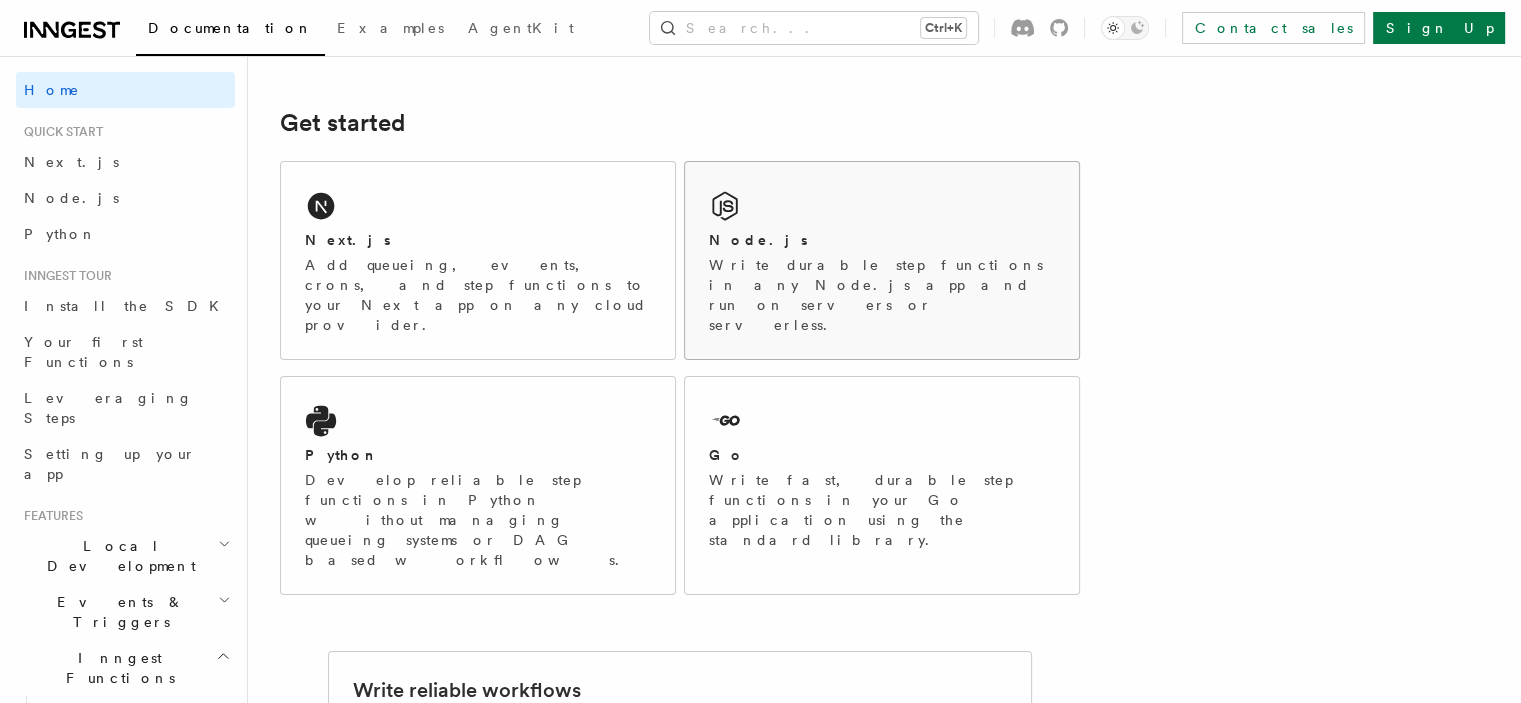 click on "Node.js Write durable step functions in any Node.js app and run on servers or serverless." at bounding box center [882, 260] 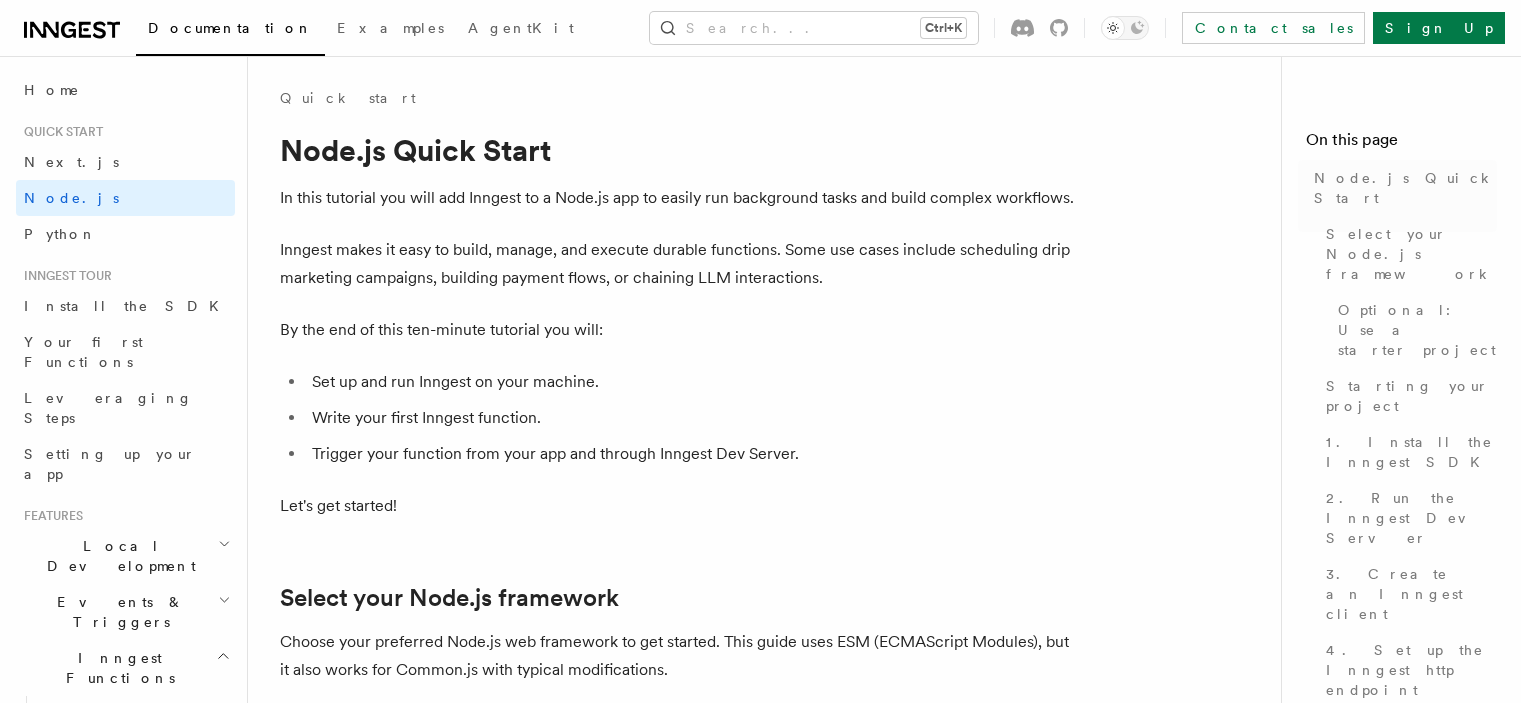 scroll, scrollTop: 0, scrollLeft: 0, axis: both 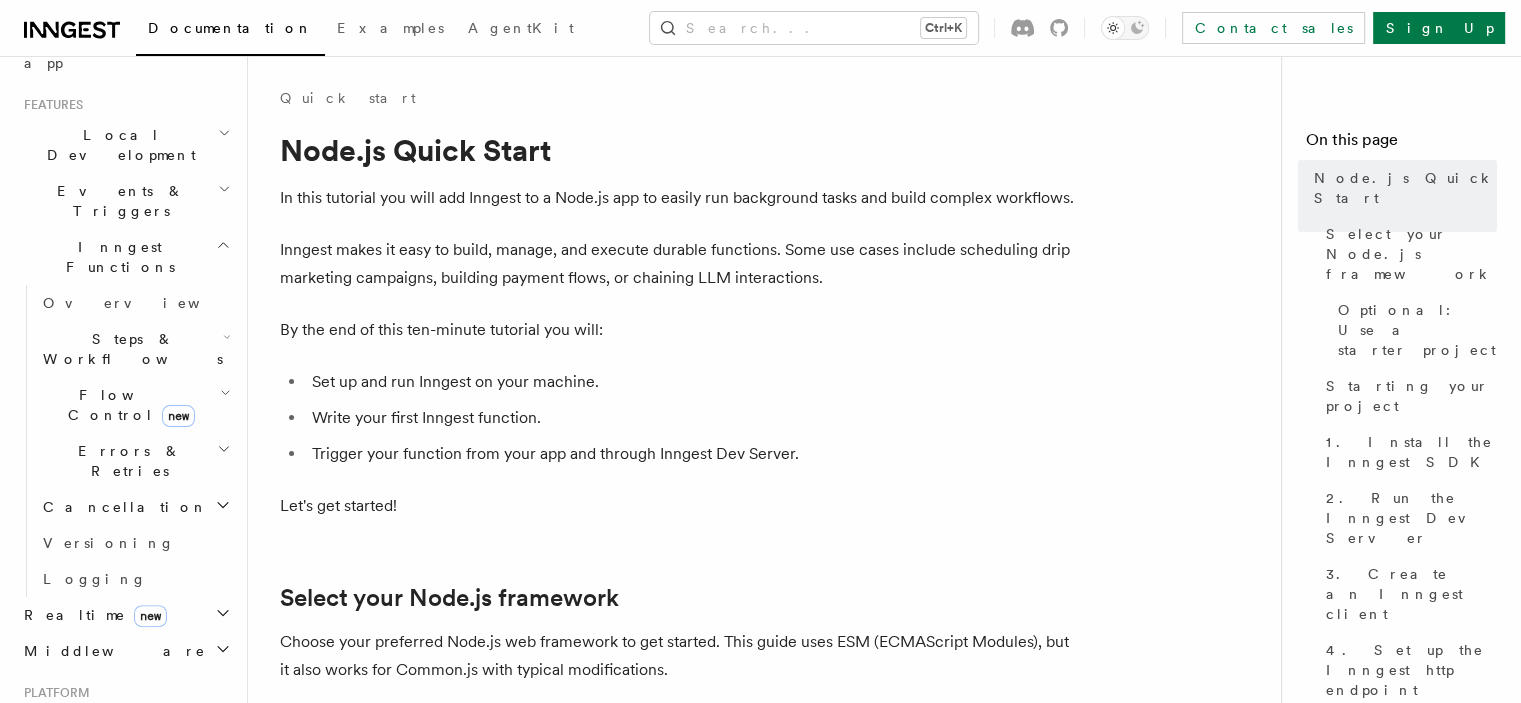 click on "Steps & Workflows" at bounding box center (135, 349) 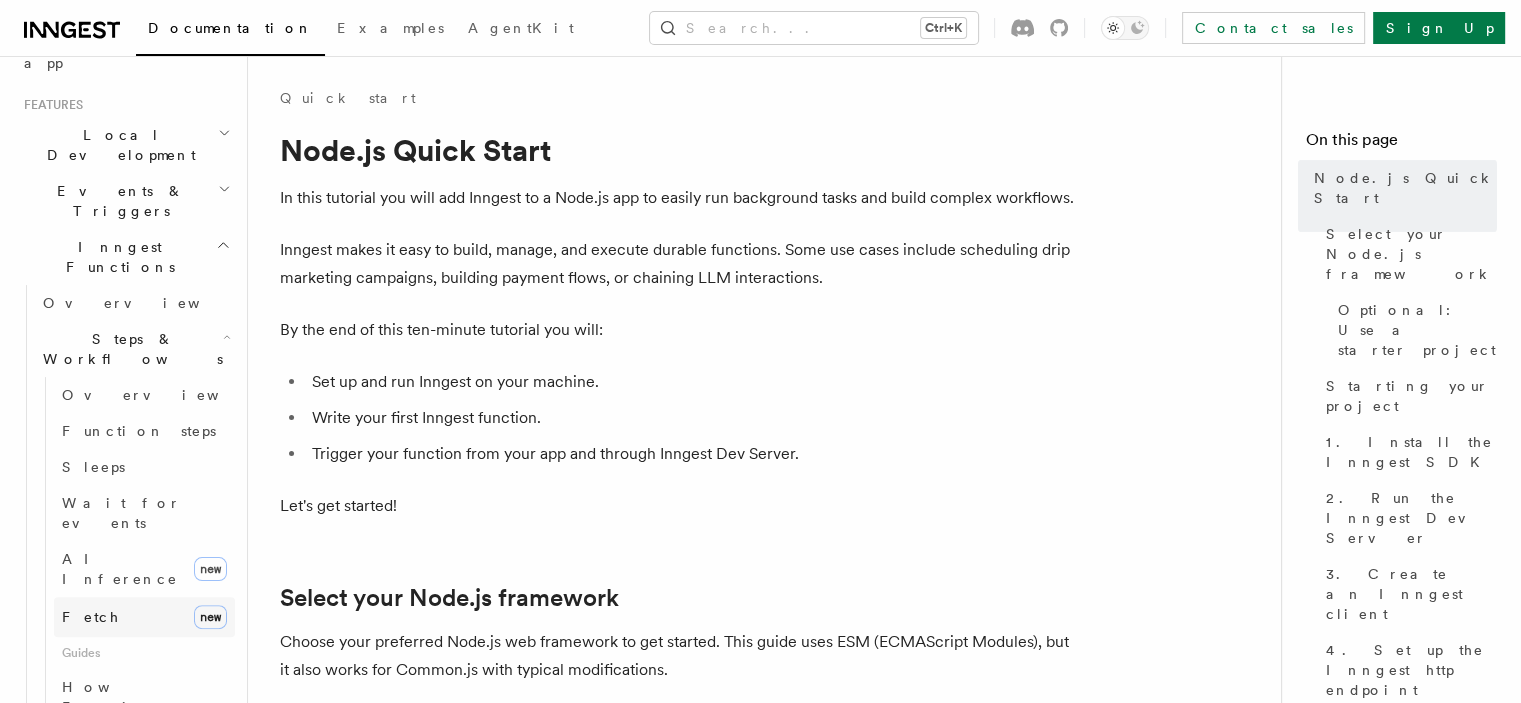 click on "Fetch" at bounding box center [91, 617] 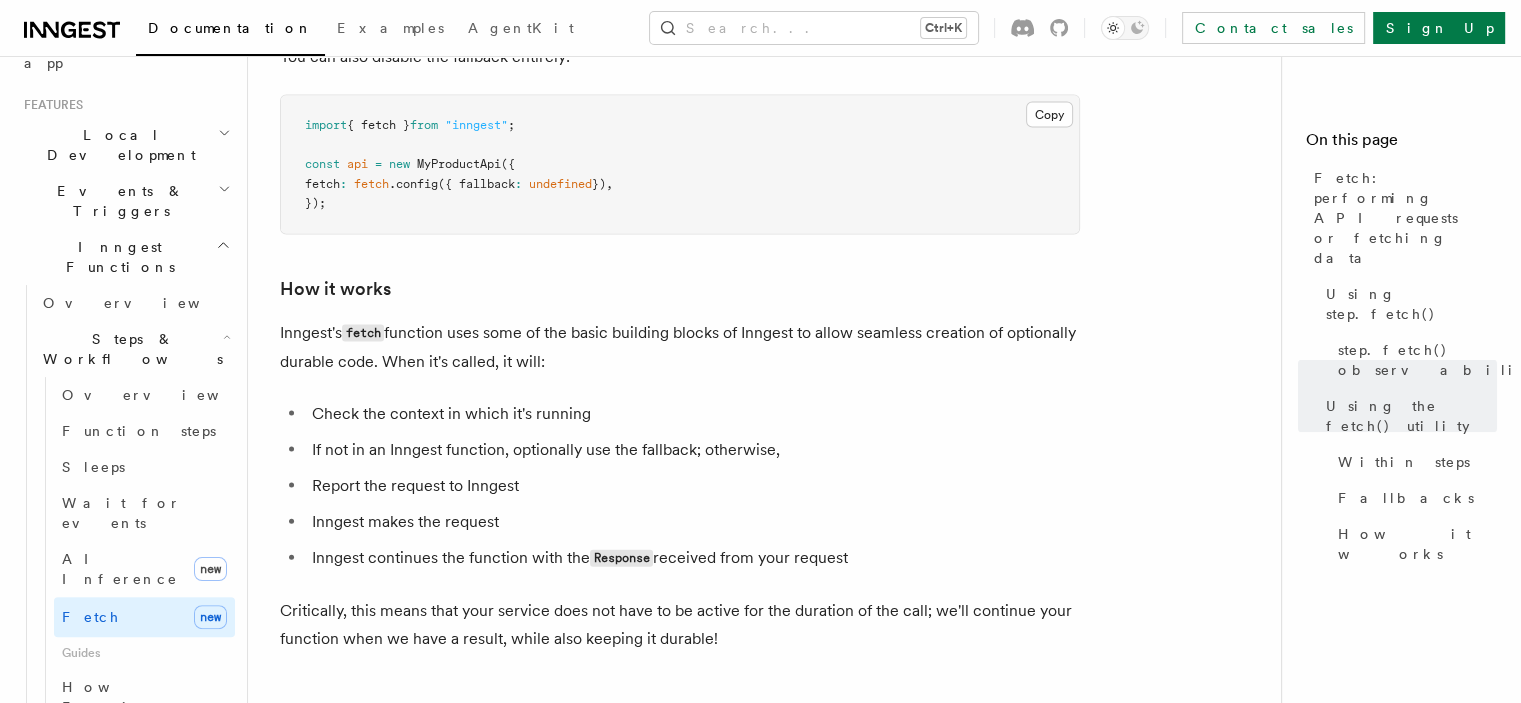 scroll, scrollTop: 4233, scrollLeft: 0, axis: vertical 